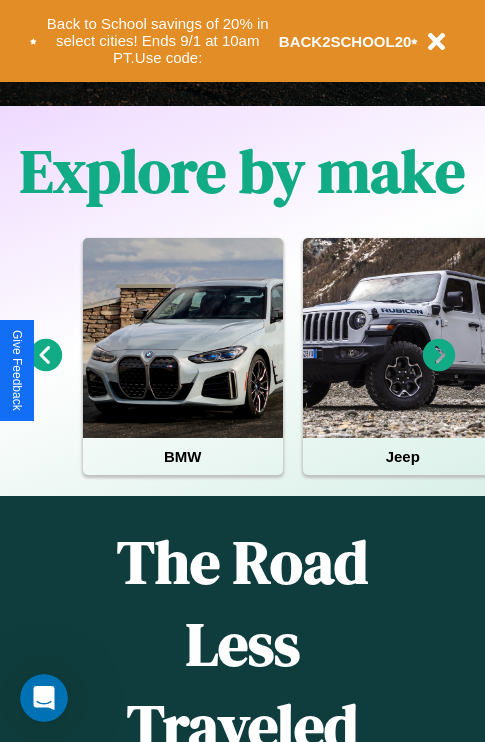 scroll, scrollTop: 0, scrollLeft: 0, axis: both 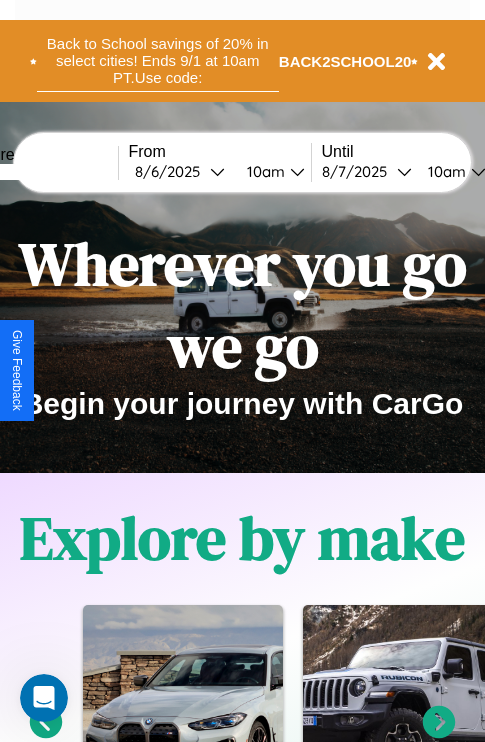 click on "Back to School savings of 20% in select cities! Ends 9/1 at 10am PT.  Use code:" at bounding box center (158, 61) 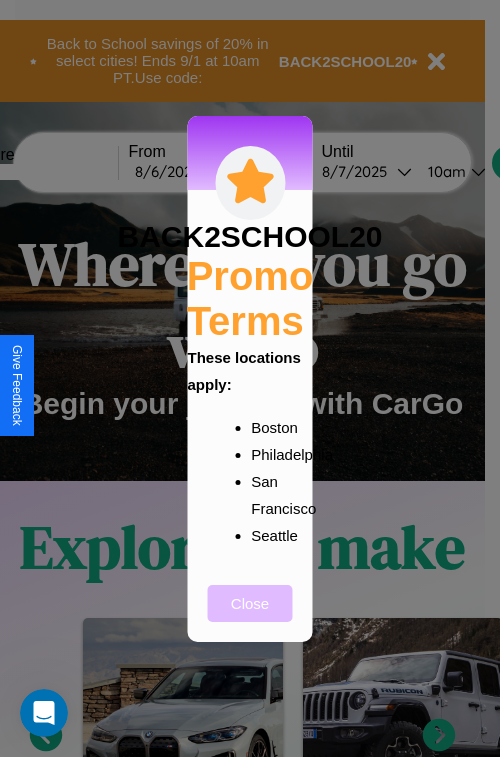 click on "Close" at bounding box center [250, 603] 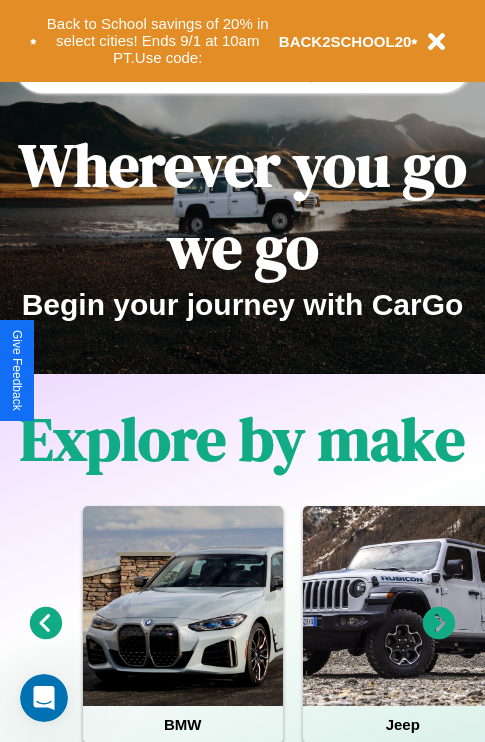 scroll, scrollTop: 2305, scrollLeft: 0, axis: vertical 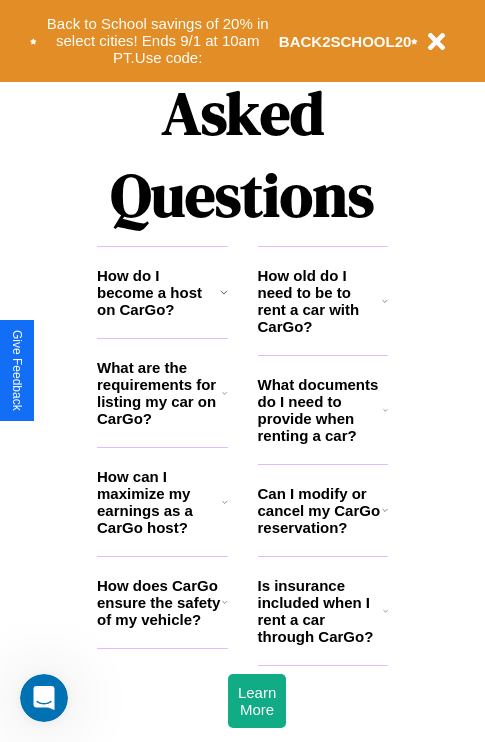 click on "Is insurance included when I rent a car through CarGo?" at bounding box center (320, 611) 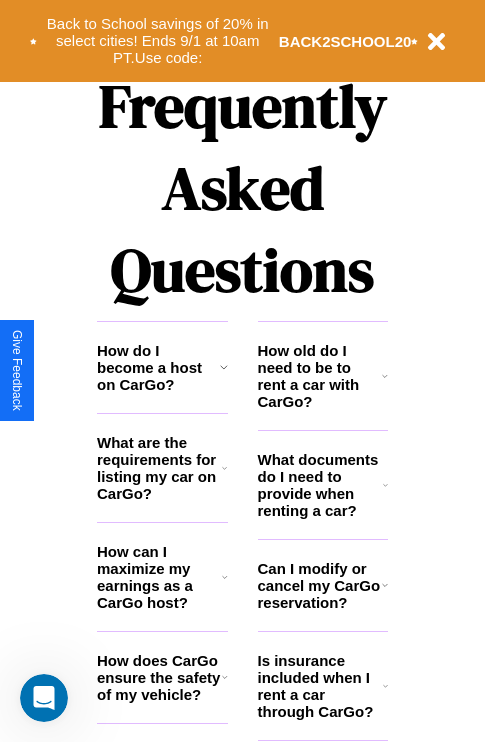 scroll, scrollTop: 1947, scrollLeft: 0, axis: vertical 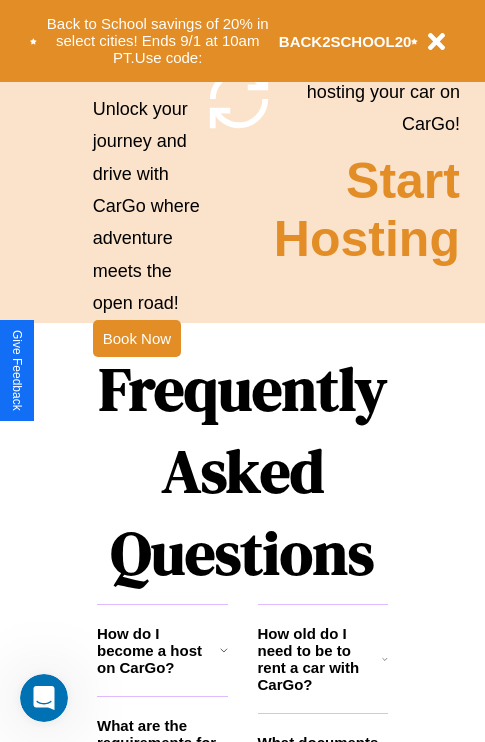 click on "Frequently Asked Questions" at bounding box center [242, 471] 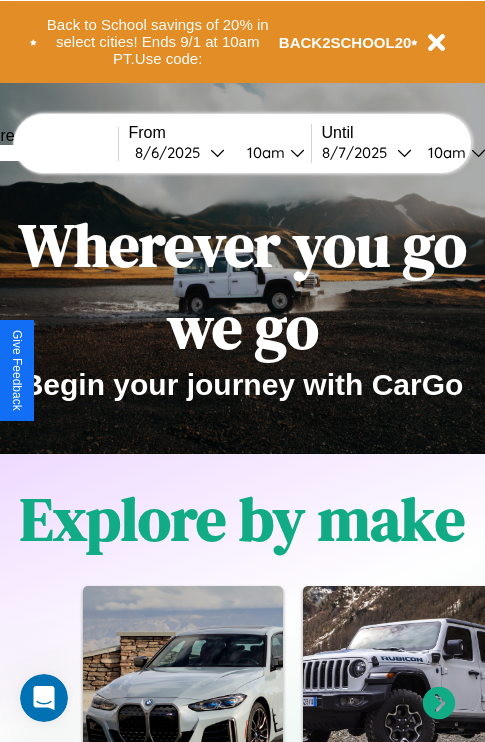 scroll, scrollTop: 0, scrollLeft: 0, axis: both 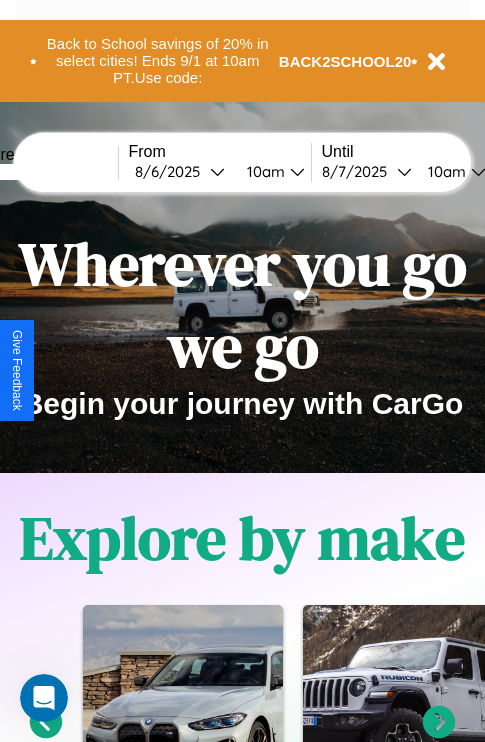 click at bounding box center [43, 172] 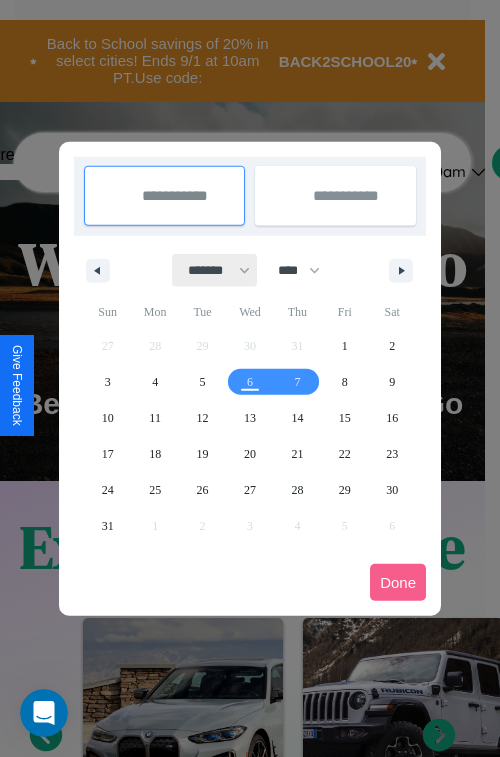 click on "******* ******** ***** ***** *** **** **** ****** ********* ******* ******** ********" at bounding box center [215, 270] 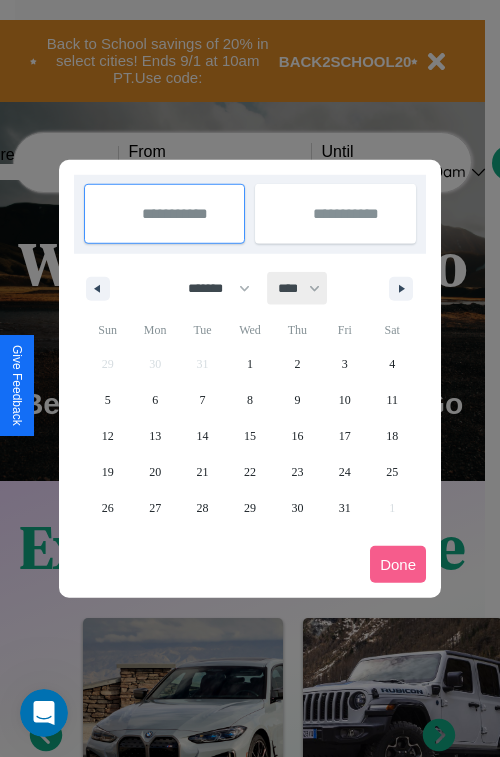 click on "**** **** **** **** **** **** **** **** **** **** **** **** **** **** **** **** **** **** **** **** **** **** **** **** **** **** **** **** **** **** **** **** **** **** **** **** **** **** **** **** **** **** **** **** **** **** **** **** **** **** **** **** **** **** **** **** **** **** **** **** **** **** **** **** **** **** **** **** **** **** **** **** **** **** **** **** **** **** **** **** **** **** **** **** **** **** **** **** **** **** **** **** **** **** **** **** **** **** **** **** **** **** **** **** **** **** **** **** **** **** **** **** **** **** **** **** **** **** **** **** ****" at bounding box center (298, 288) 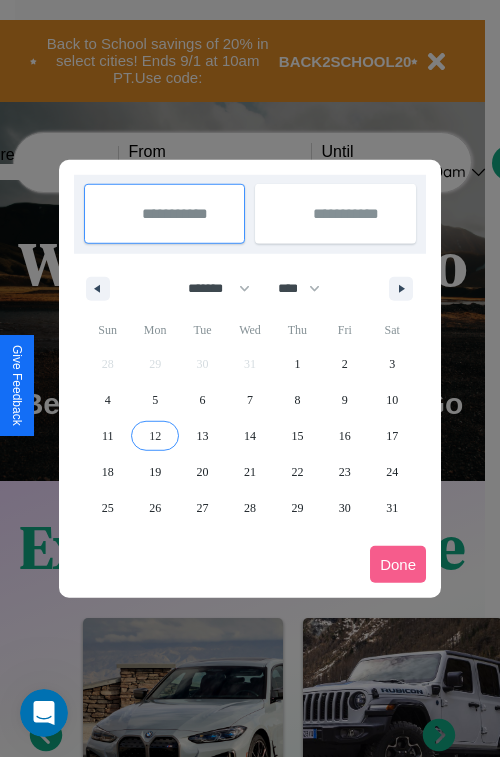 click on "12" at bounding box center (155, 436) 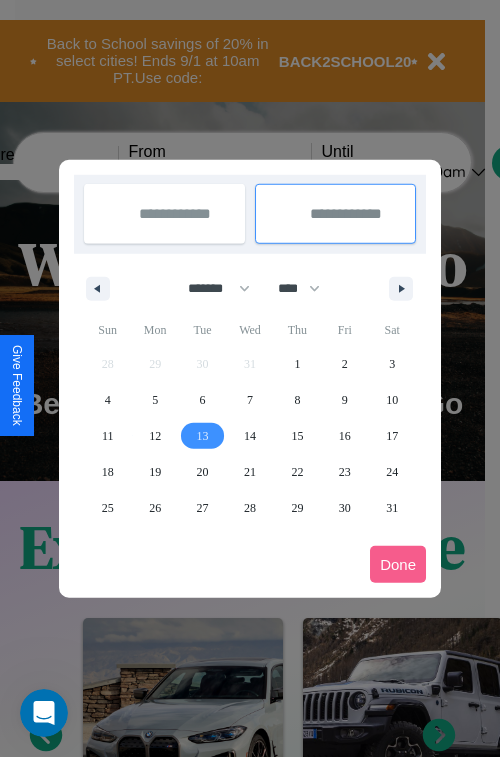 click on "13" at bounding box center (203, 436) 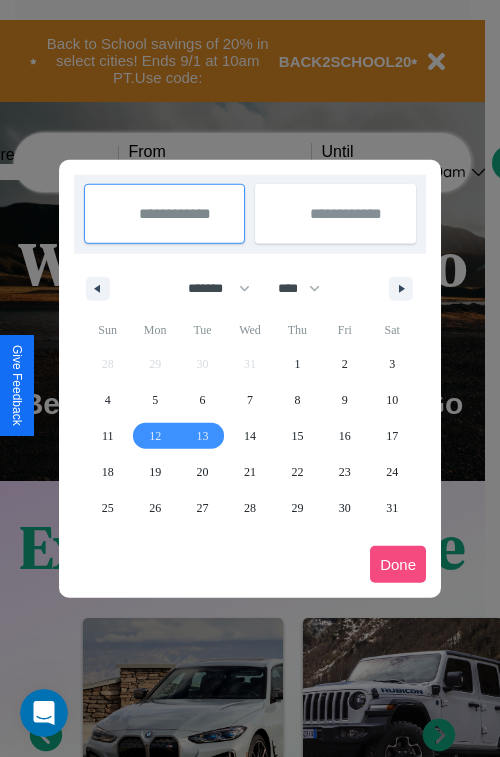 click on "Done" at bounding box center (398, 564) 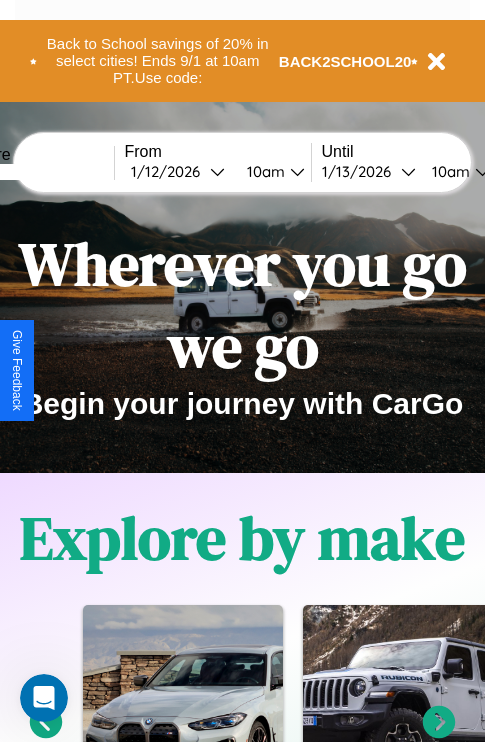 scroll, scrollTop: 0, scrollLeft: 71, axis: horizontal 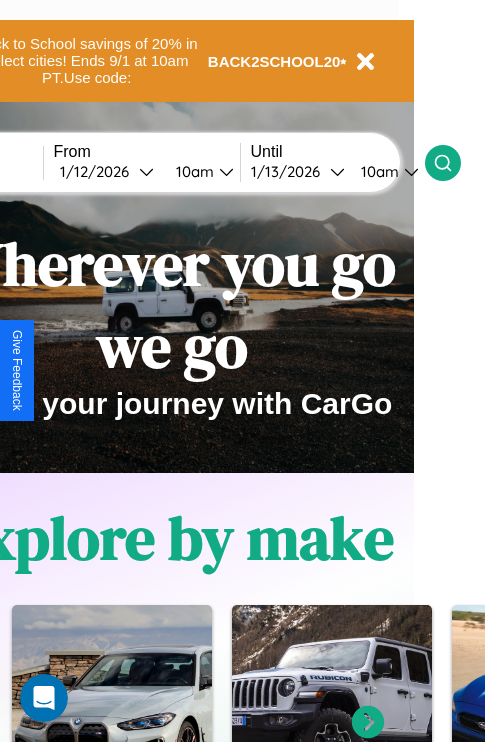 click 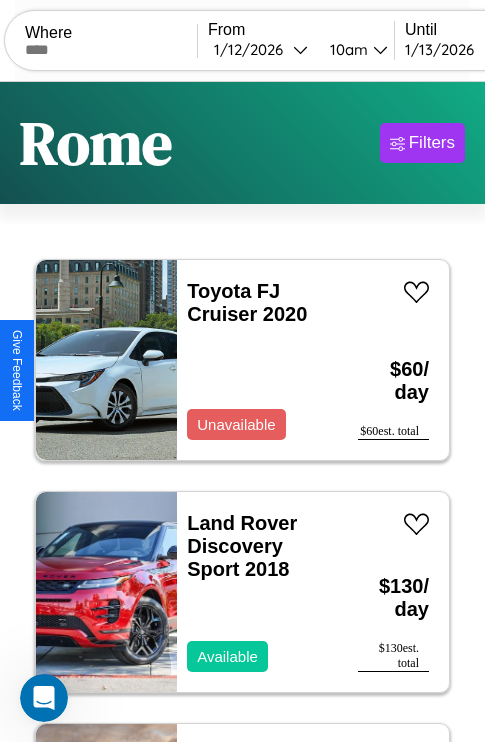 scroll, scrollTop: 95, scrollLeft: 0, axis: vertical 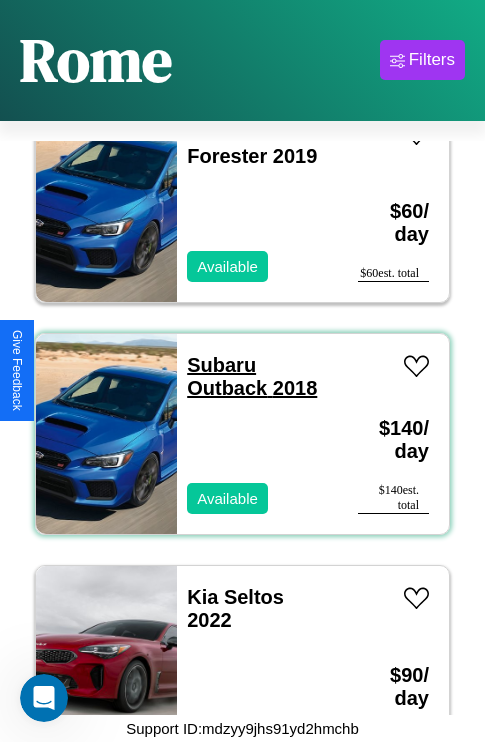 click on "Subaru   Outback   2018" at bounding box center (252, 376) 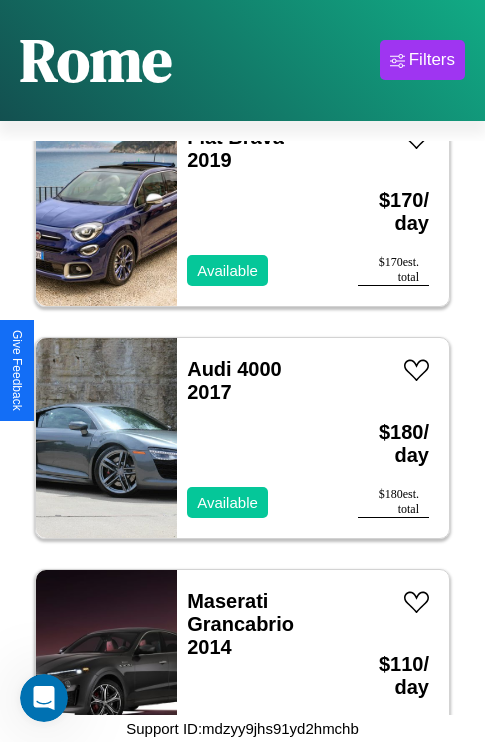 scroll, scrollTop: 12371, scrollLeft: 0, axis: vertical 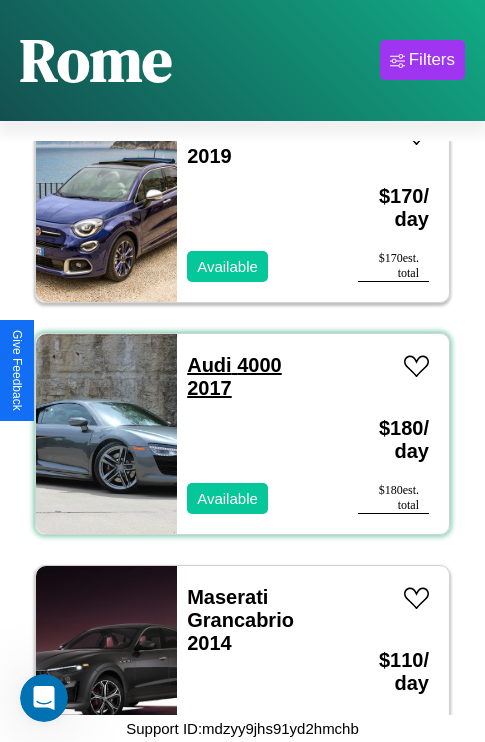 click on "Audi 4000 2017" at bounding box center (234, 376) 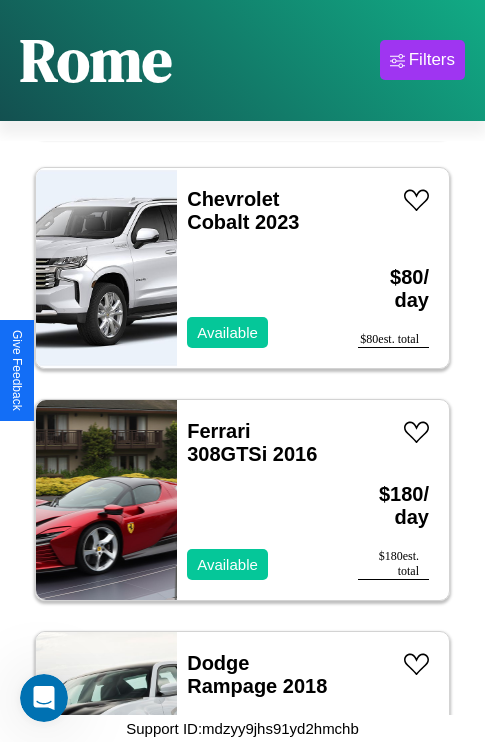 scroll, scrollTop: 31006, scrollLeft: 0, axis: vertical 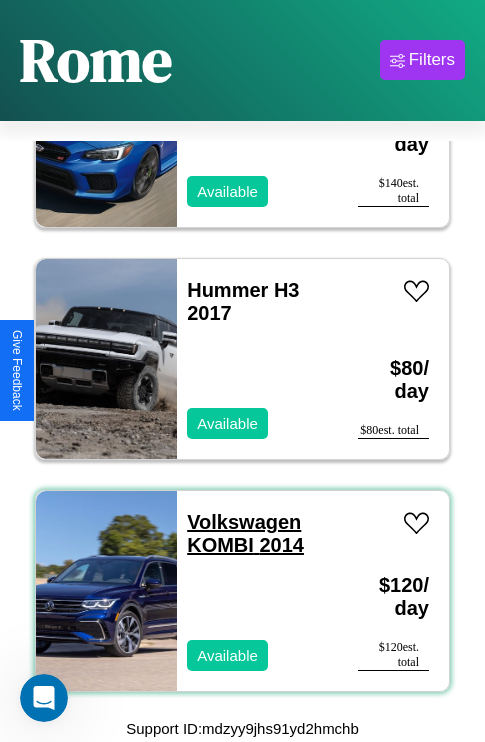 click on "Volkswagen KOMBI 2014" at bounding box center (245, 533) 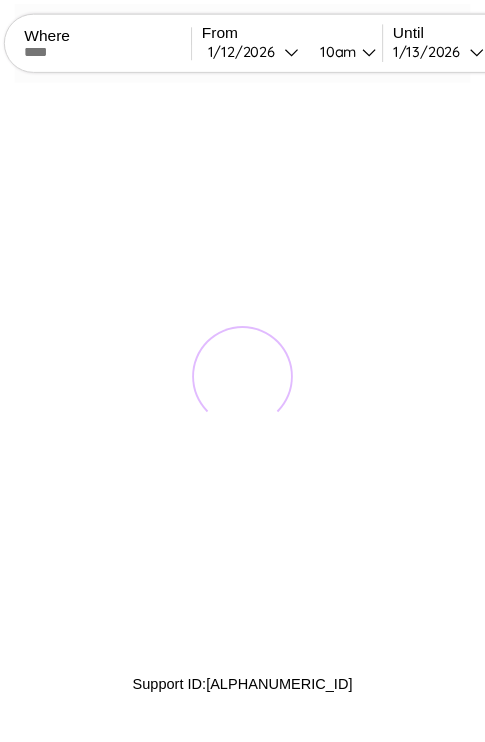 scroll, scrollTop: 0, scrollLeft: 0, axis: both 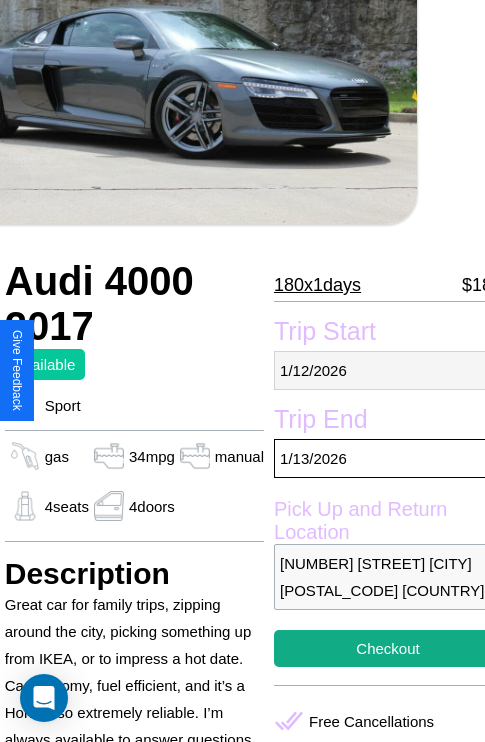 click on "1 / 12 / 2026" at bounding box center (388, 370) 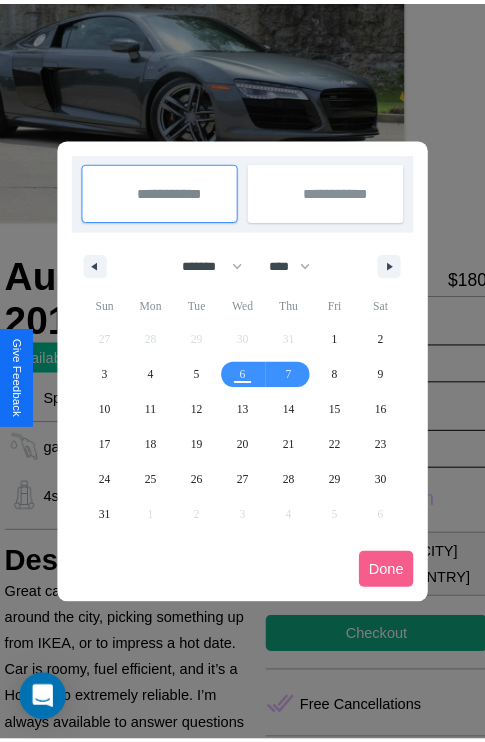 scroll, scrollTop: 0, scrollLeft: 68, axis: horizontal 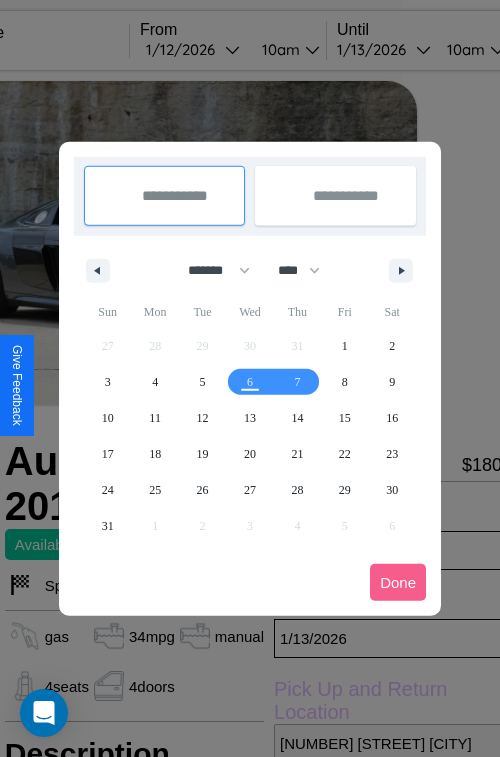 click at bounding box center (250, 378) 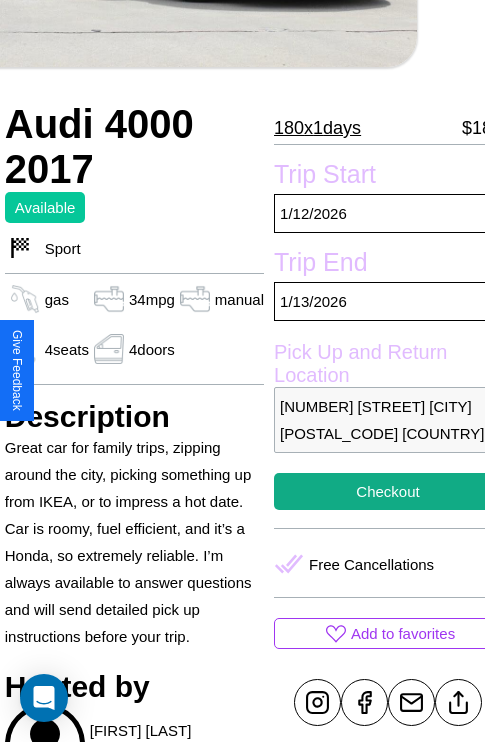 scroll, scrollTop: 669, scrollLeft: 68, axis: both 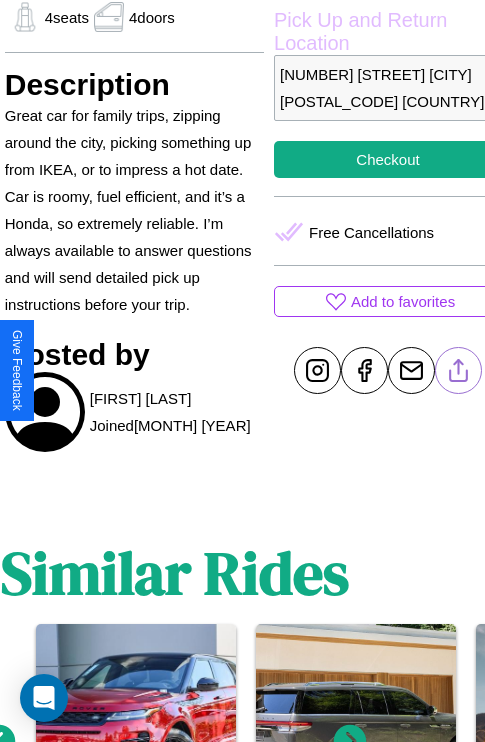 click 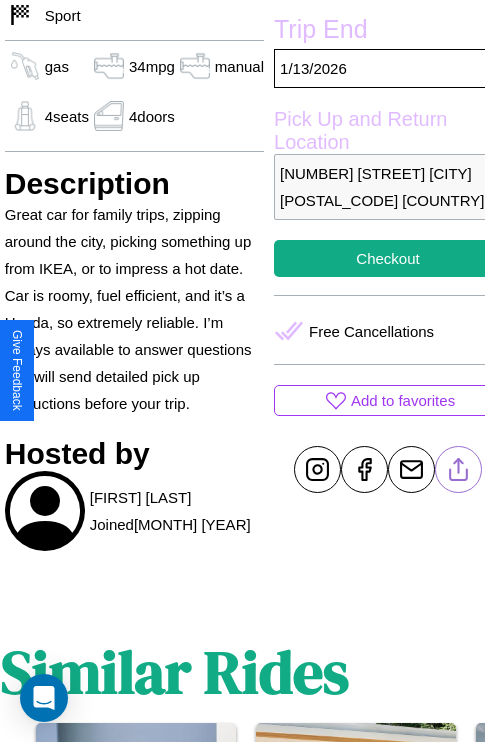 scroll, scrollTop: 458, scrollLeft: 68, axis: both 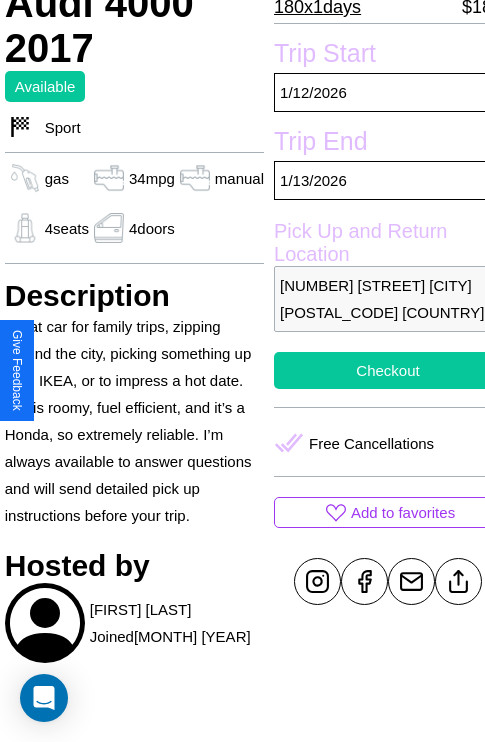 click on "Checkout" at bounding box center [388, 370] 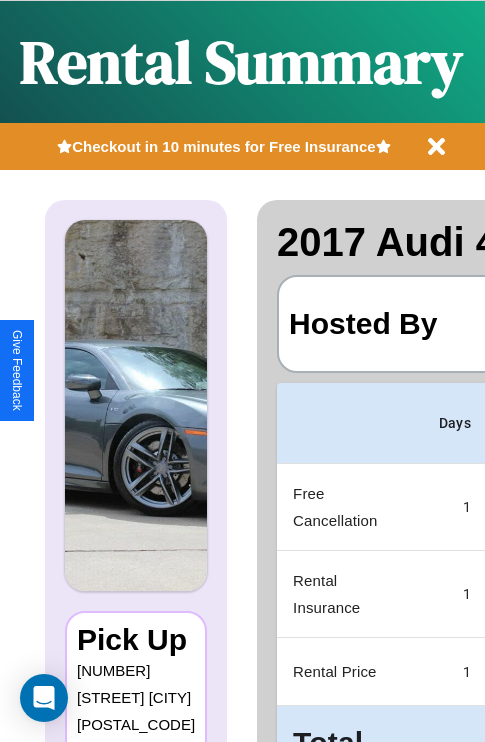 scroll, scrollTop: 0, scrollLeft: 378, axis: horizontal 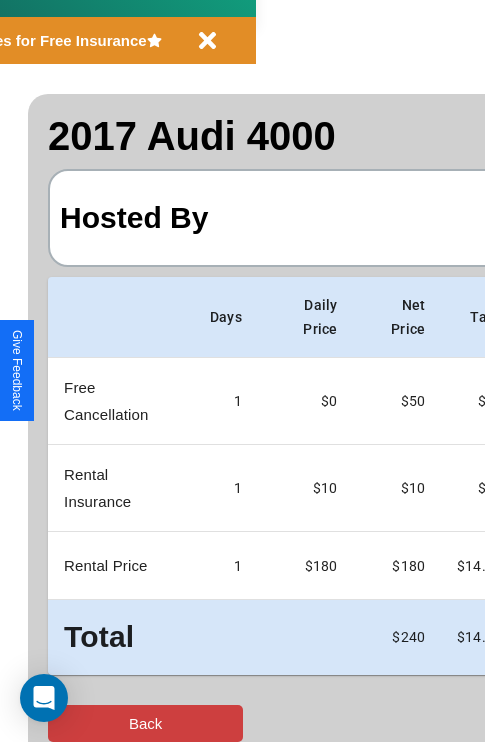 click on "Back" at bounding box center [145, 723] 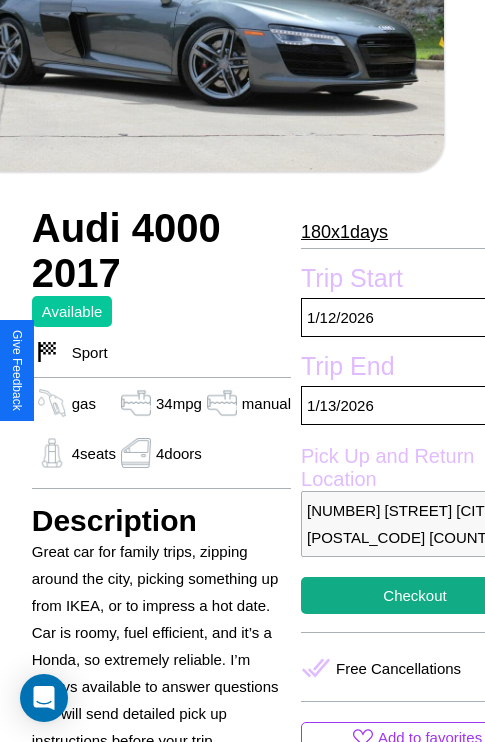 scroll, scrollTop: 386, scrollLeft: 68, axis: both 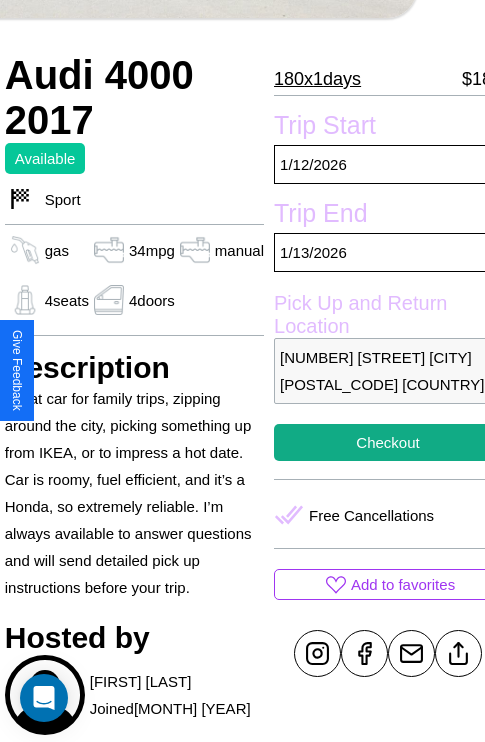 click on "6607 Park Avenue  Rome  58746 Italy" at bounding box center (388, 371) 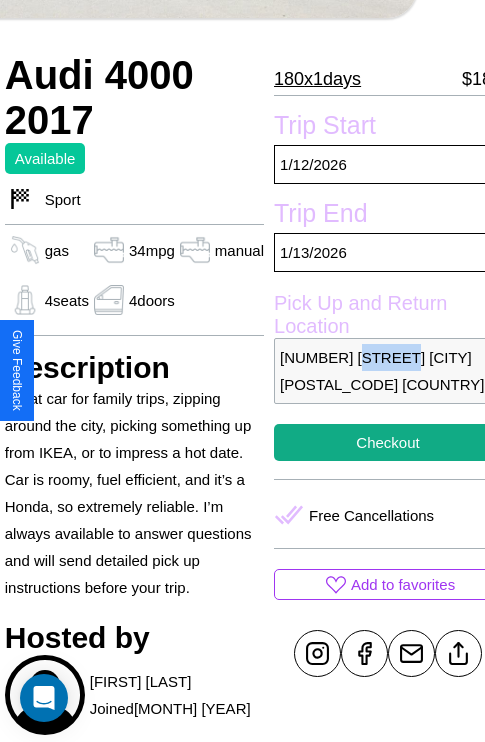 click on "6607 Park Avenue  Rome  58746 Italy" at bounding box center [388, 371] 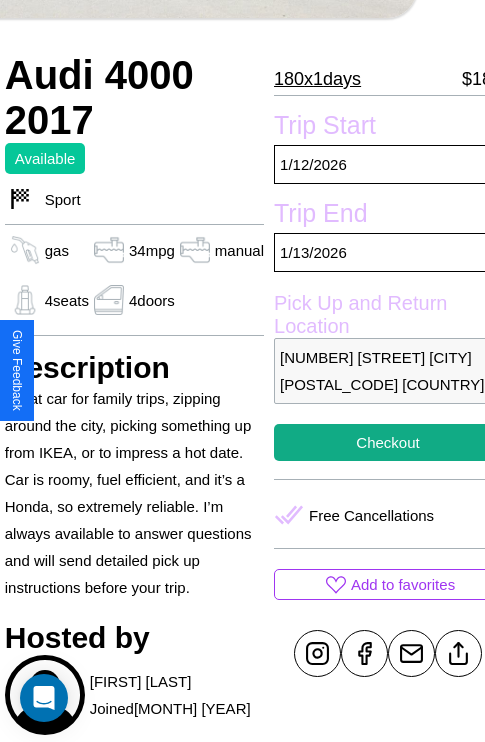 click on "6607 Park Avenue  Rome  58746 Italy" at bounding box center [388, 371] 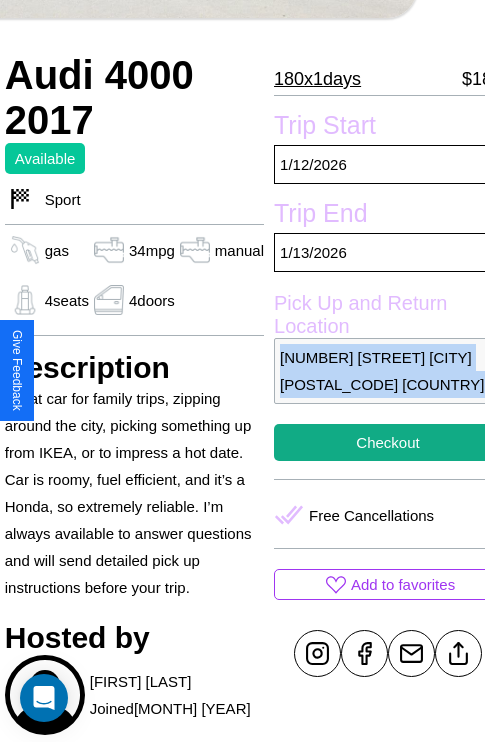 click on "6607 Park Avenue  Rome  58746 Italy" at bounding box center [388, 371] 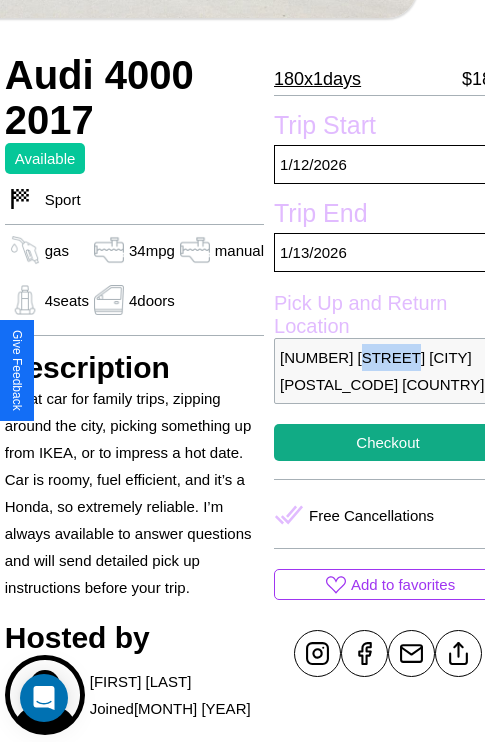 click on "6607 Park Avenue  Rome  58746 Italy" at bounding box center (388, 371) 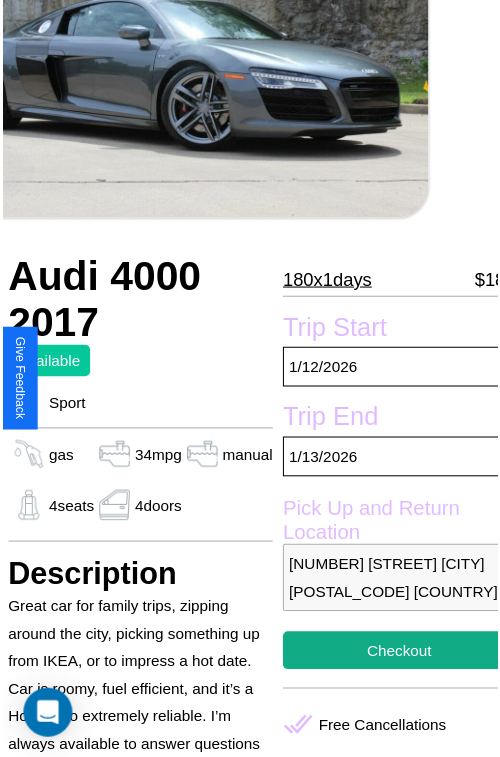 scroll, scrollTop: 180, scrollLeft: 68, axis: both 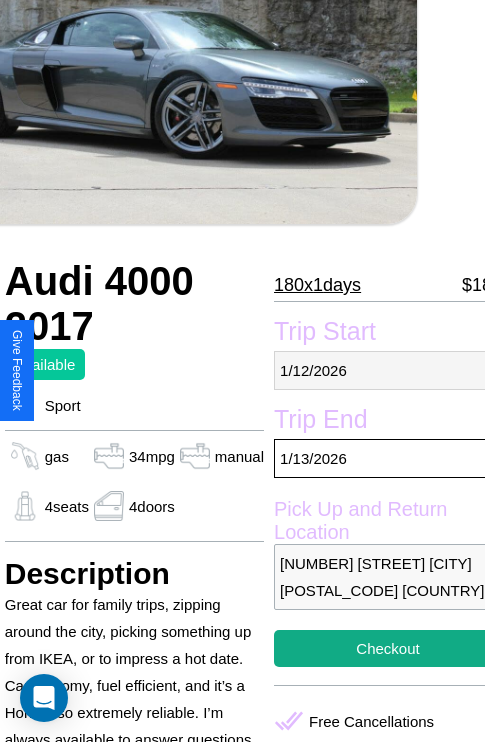 click on "1 / 12 / 2026" at bounding box center (388, 370) 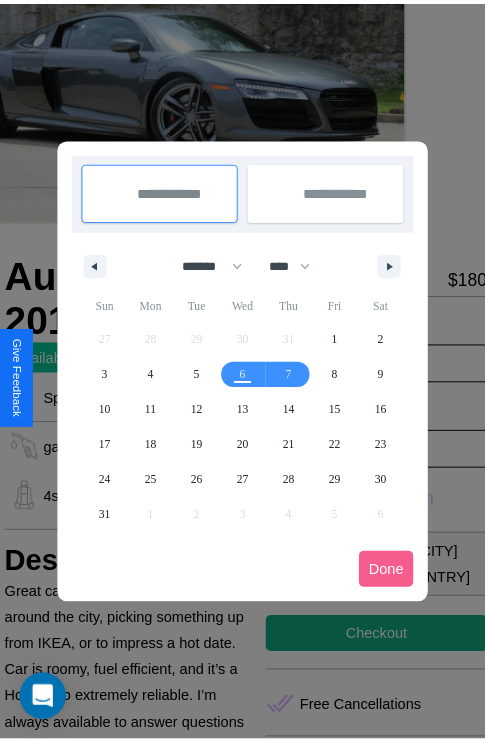scroll, scrollTop: 0, scrollLeft: 68, axis: horizontal 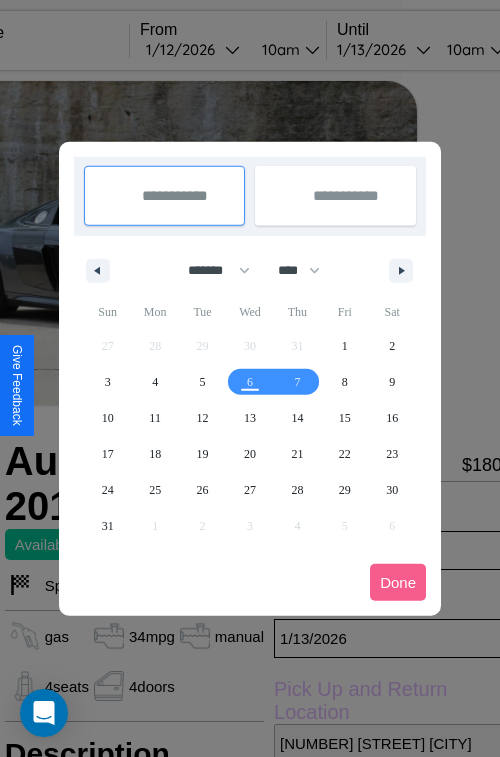 click at bounding box center (250, 378) 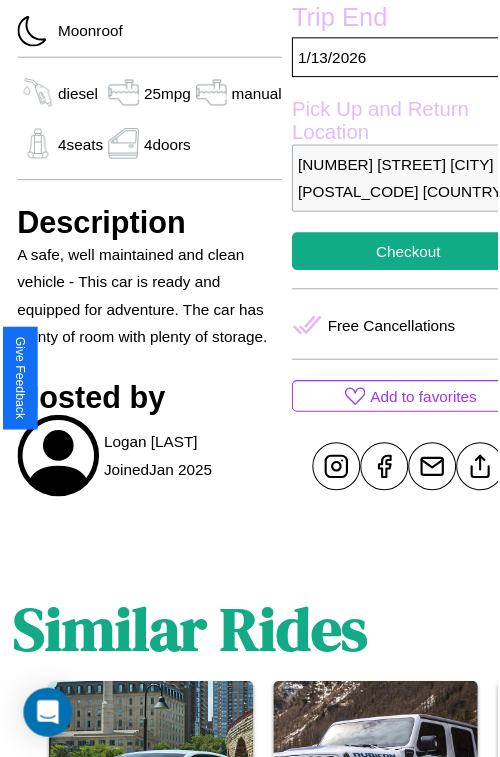 scroll, scrollTop: 640, scrollLeft: 72, axis: both 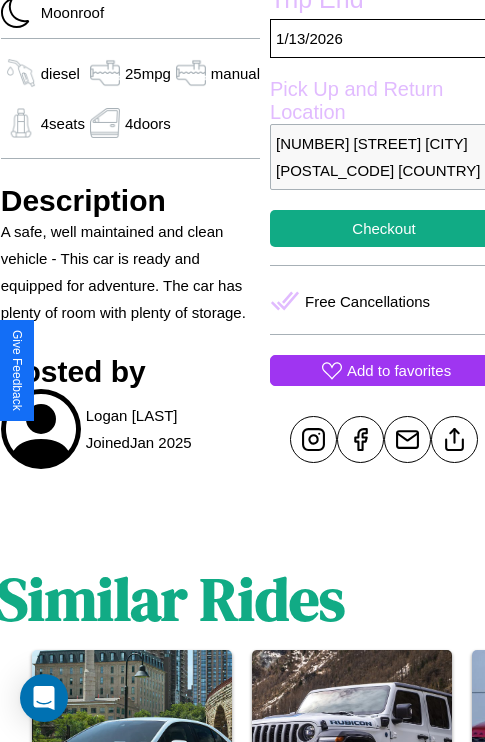 click on "Add to favorites" at bounding box center (399, 370) 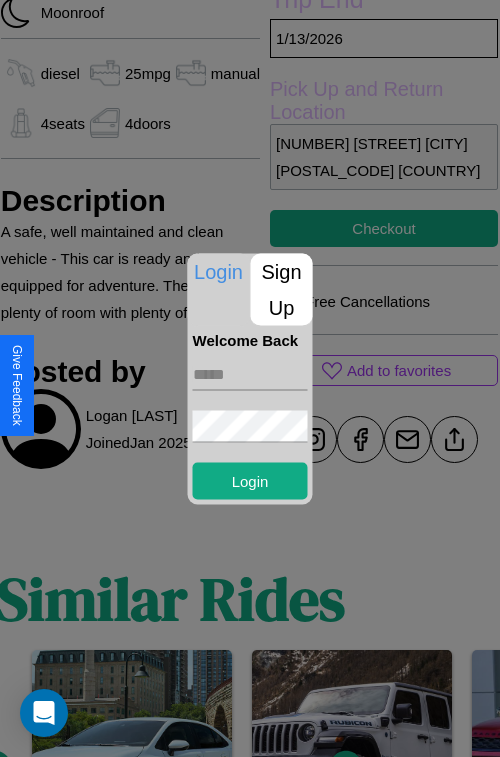 click on "Sign Up" at bounding box center [282, 289] 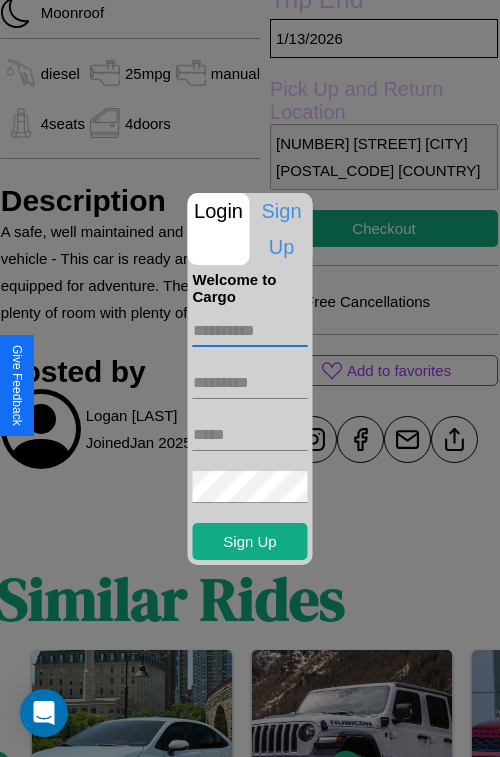 click at bounding box center (250, 331) 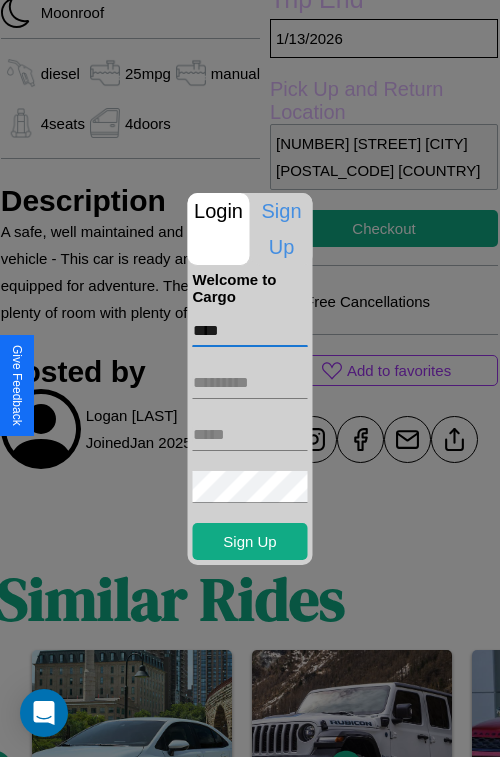 type on "****" 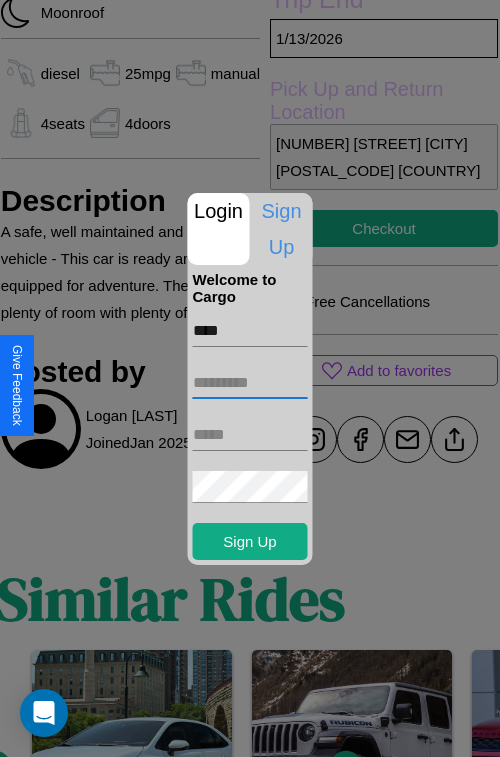 click at bounding box center [250, 383] 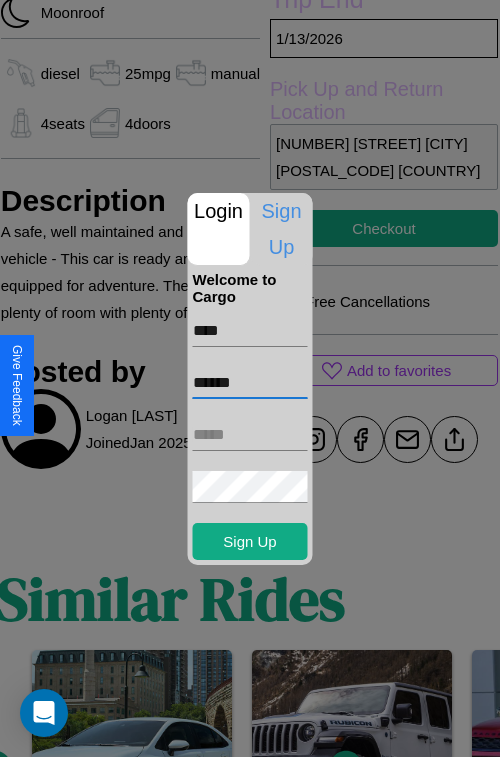 type on "******" 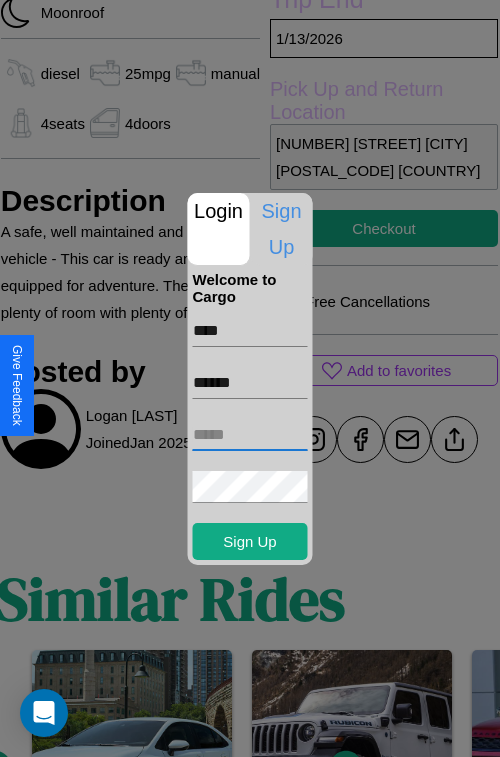 click at bounding box center [250, 435] 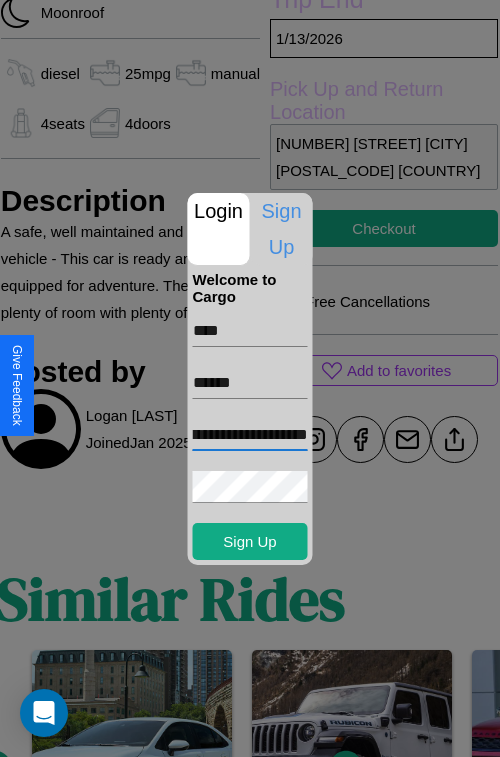 scroll, scrollTop: 0, scrollLeft: 57, axis: horizontal 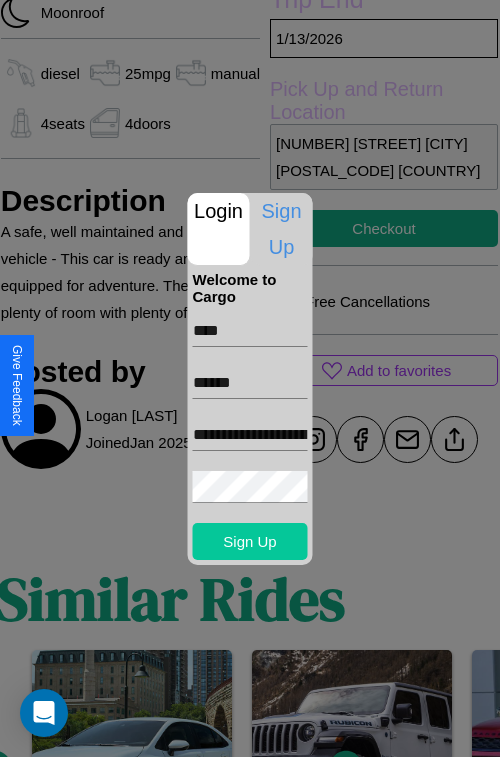 click on "Sign Up" at bounding box center [250, 541] 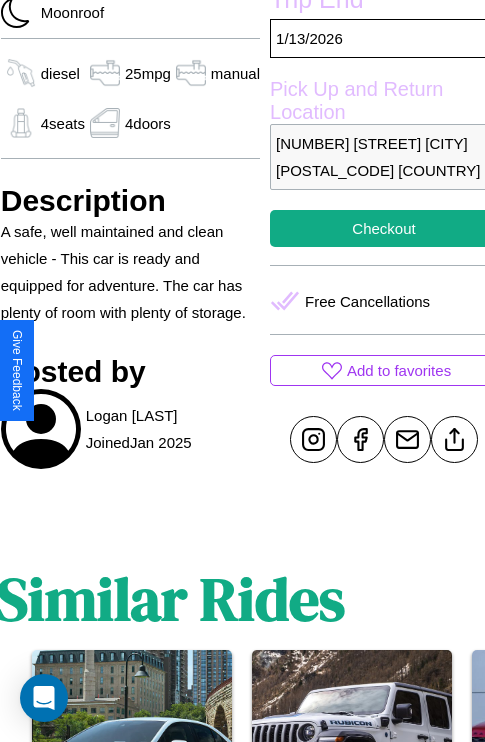 scroll, scrollTop: 498, scrollLeft: 72, axis: both 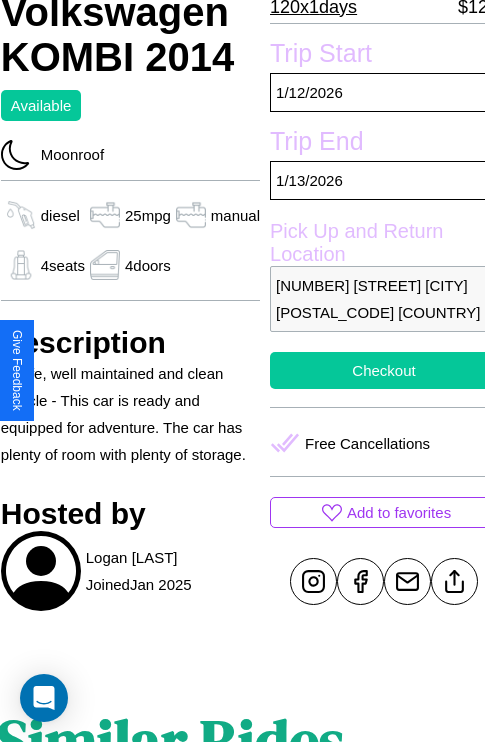 click on "Checkout" at bounding box center [384, 370] 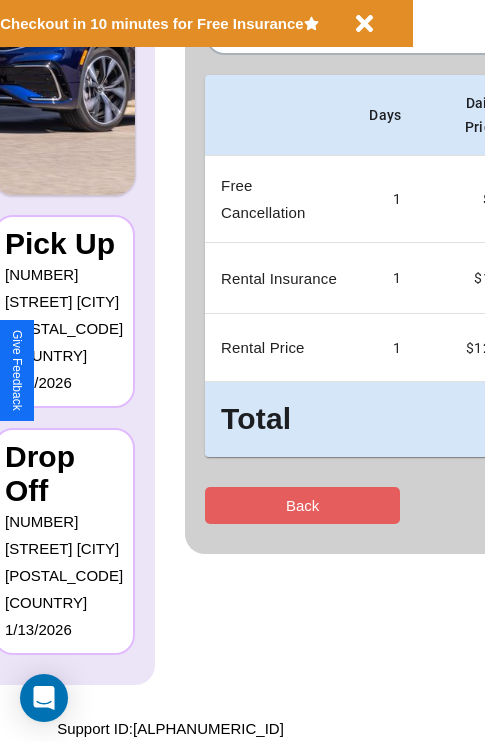 scroll, scrollTop: 0, scrollLeft: 0, axis: both 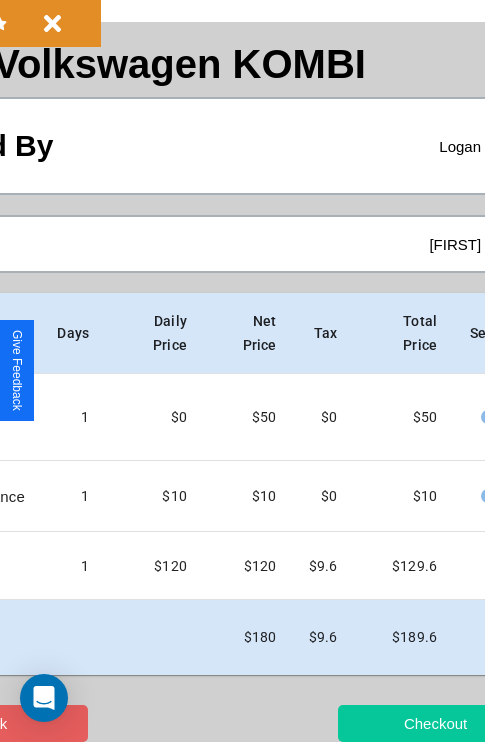 click on "Checkout" at bounding box center [435, 723] 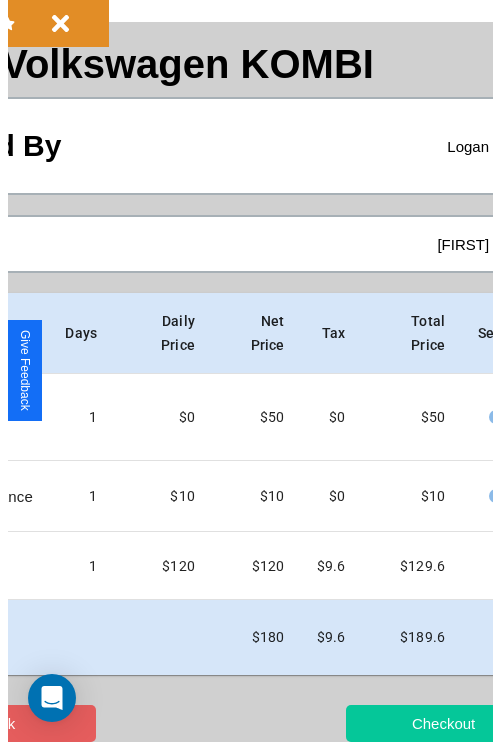 scroll, scrollTop: 0, scrollLeft: 0, axis: both 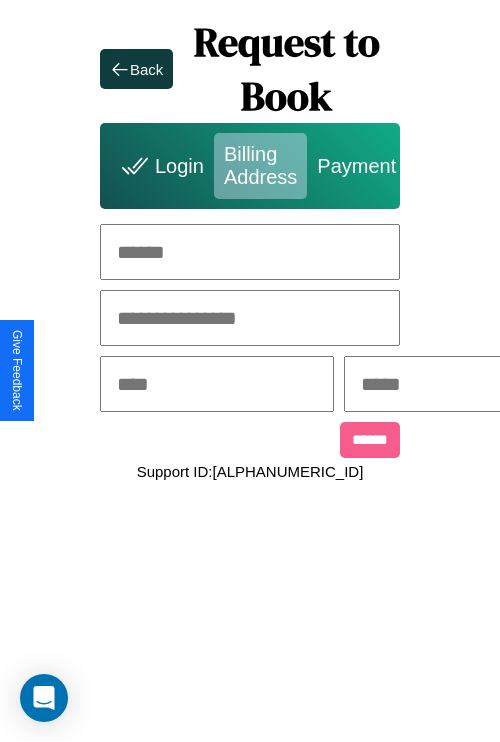 click at bounding box center (250, 252) 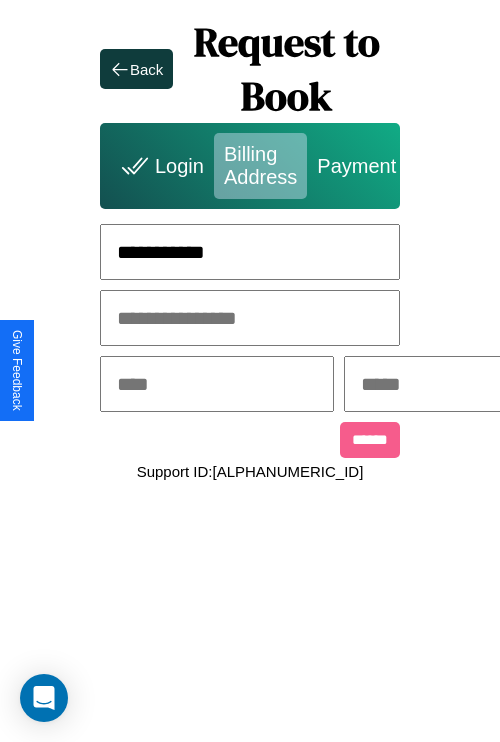 type on "**********" 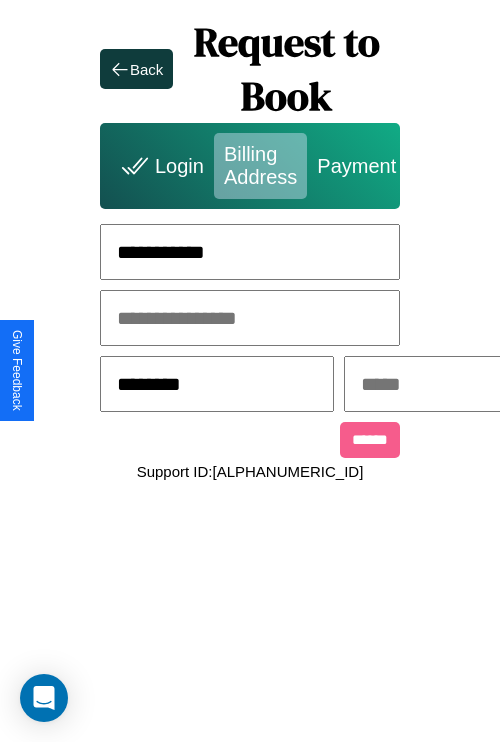 type on "********" 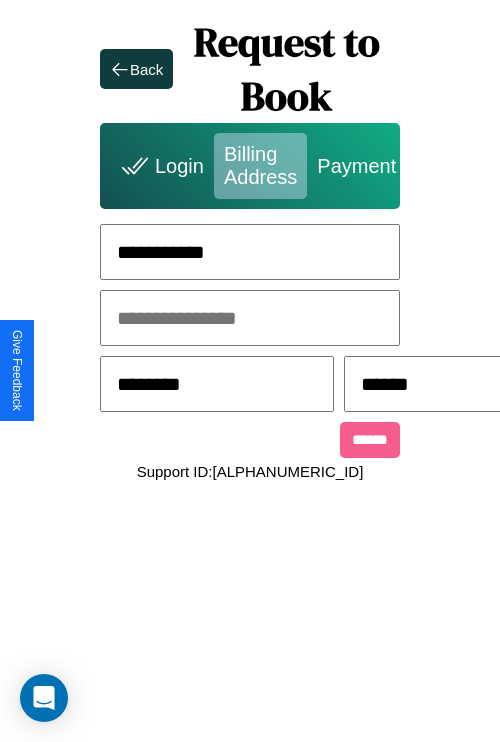 scroll, scrollTop: 0, scrollLeft: 517, axis: horizontal 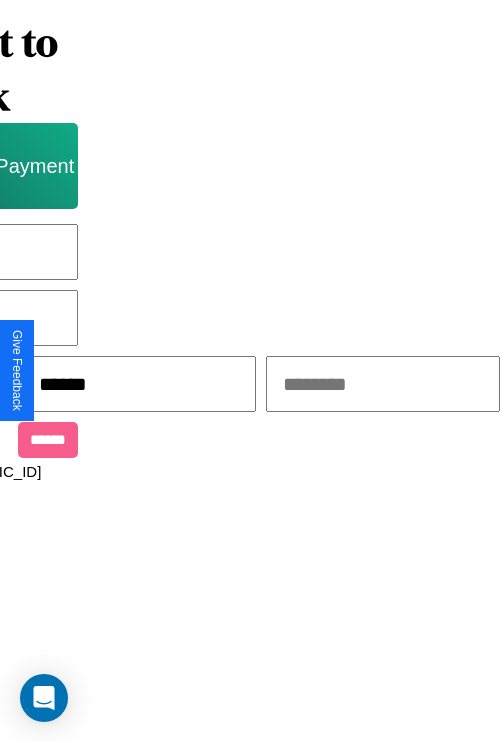 type on "******" 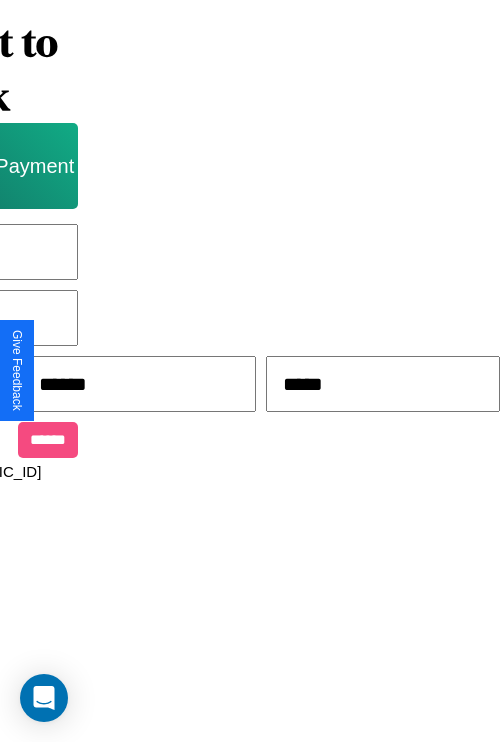 type on "*****" 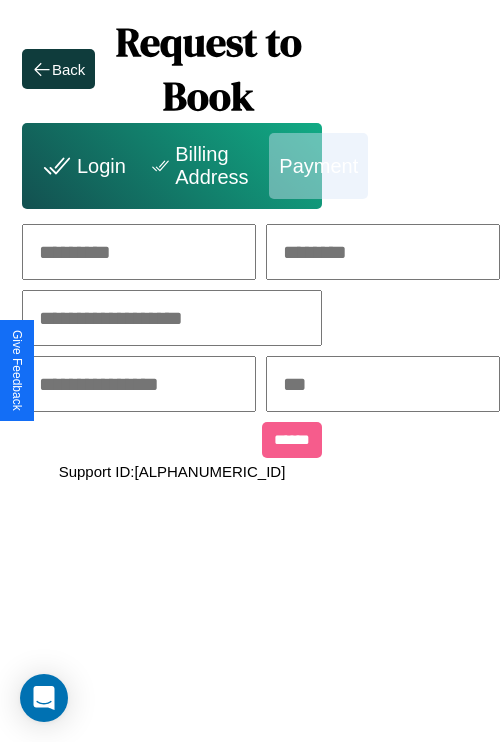 scroll, scrollTop: 0, scrollLeft: 208, axis: horizontal 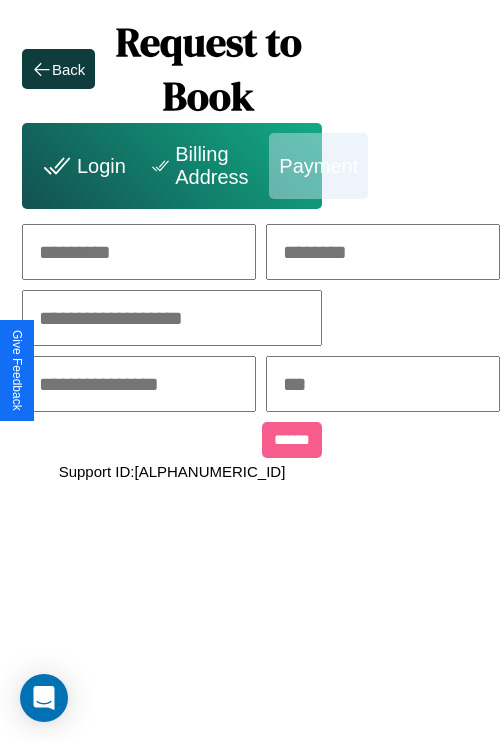 click at bounding box center [139, 252] 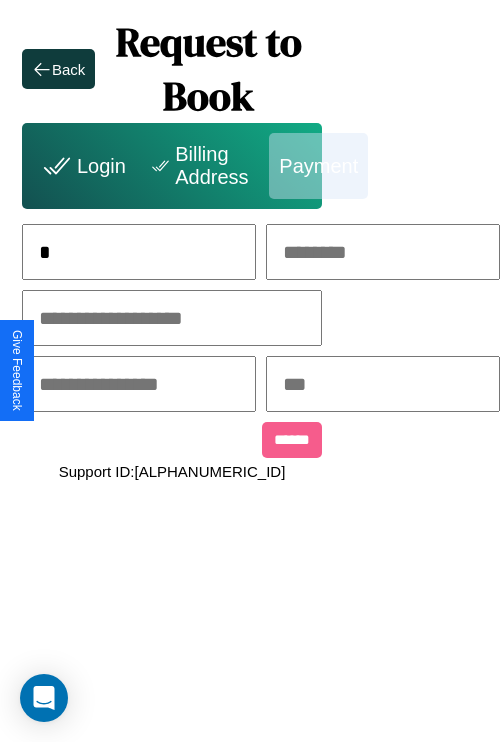 scroll, scrollTop: 0, scrollLeft: 130, axis: horizontal 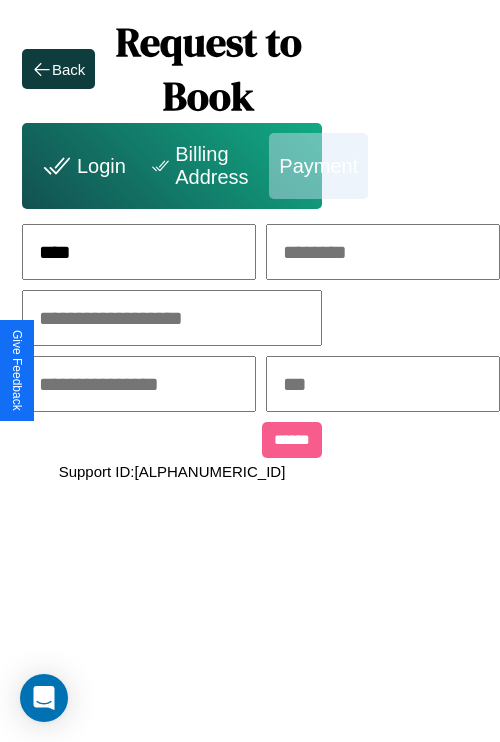 type on "****" 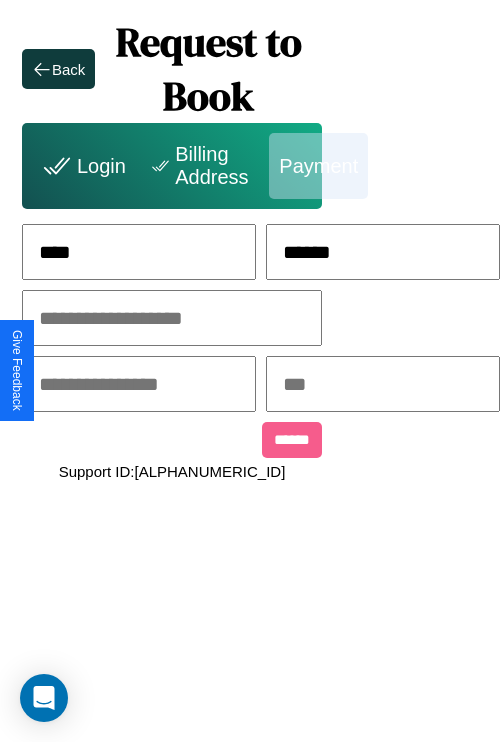type on "******" 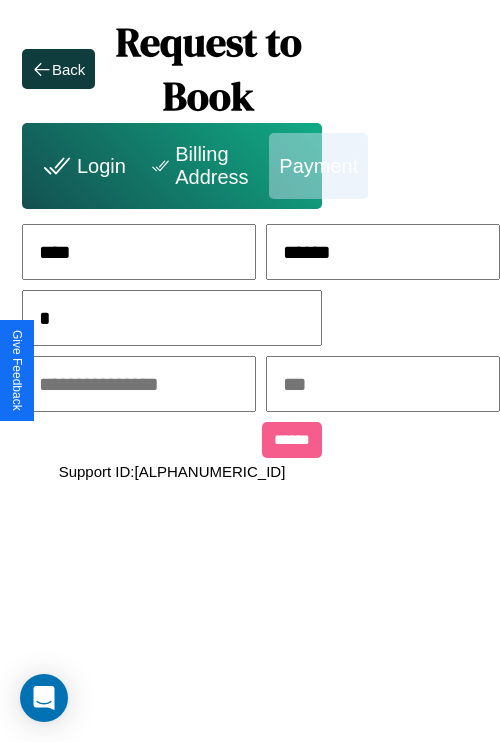 scroll, scrollTop: 0, scrollLeft: 128, axis: horizontal 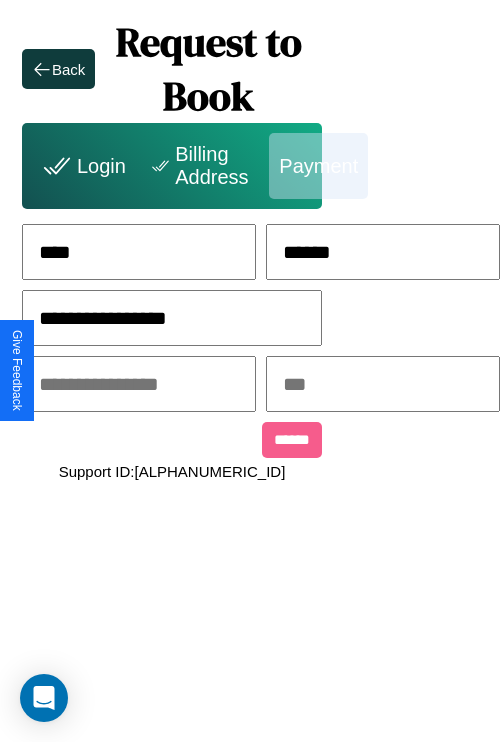 type on "**********" 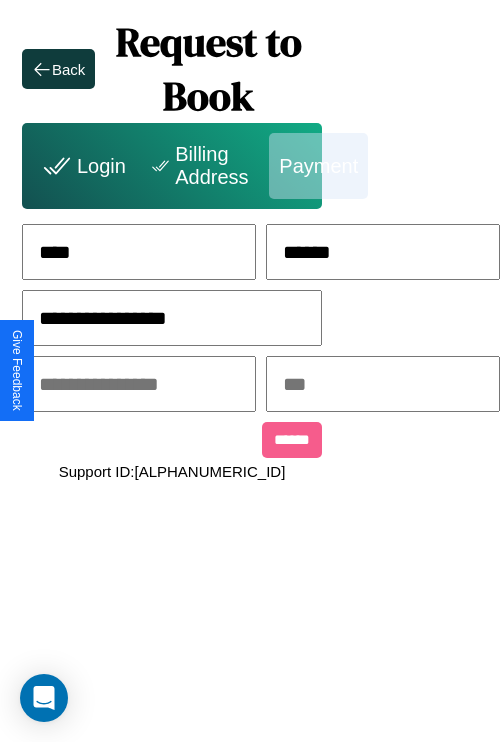 click at bounding box center [139, 384] 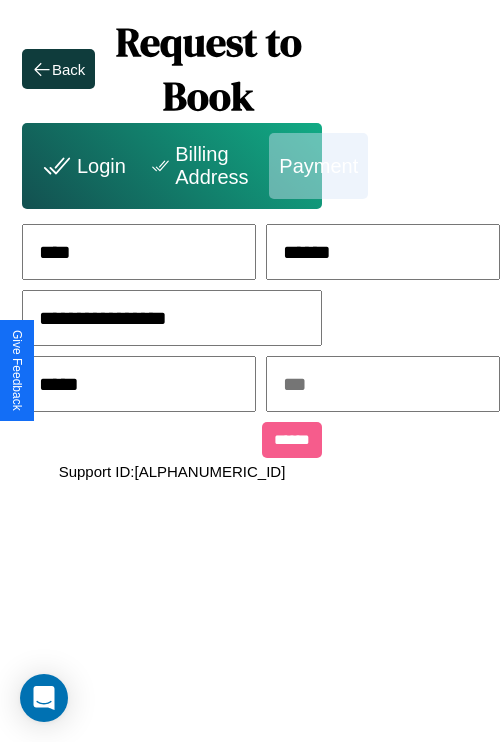 type on "*****" 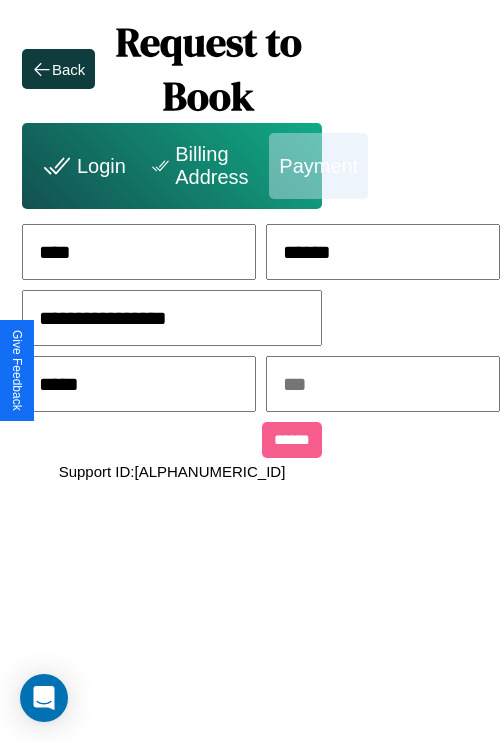 click at bounding box center (383, 384) 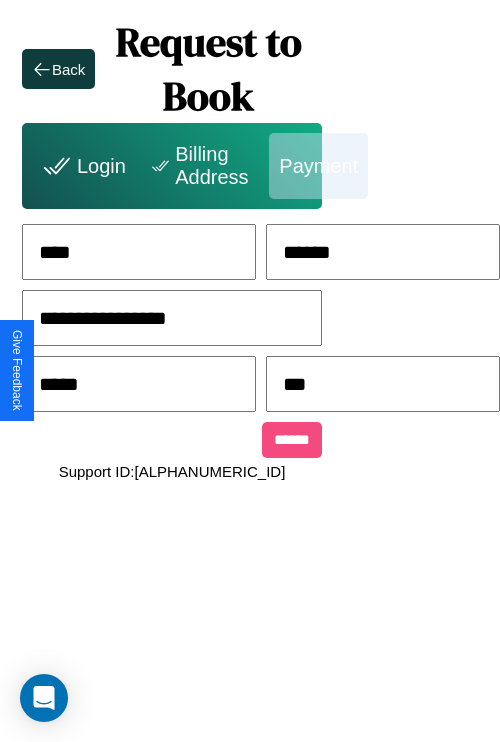 type on "***" 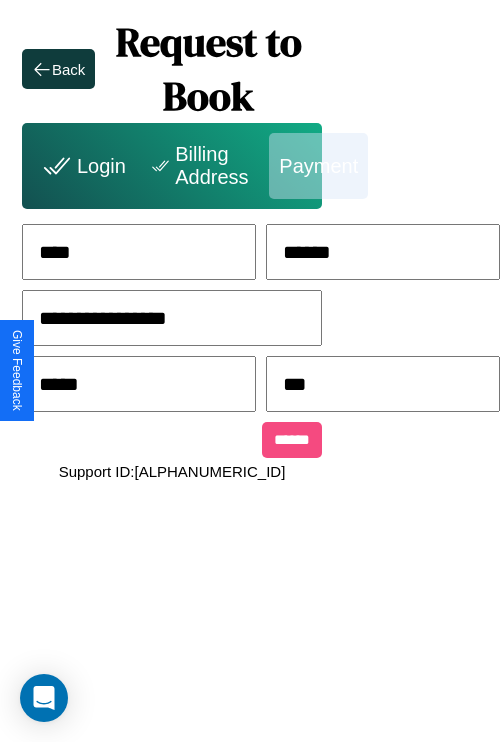 click on "******" at bounding box center [292, 440] 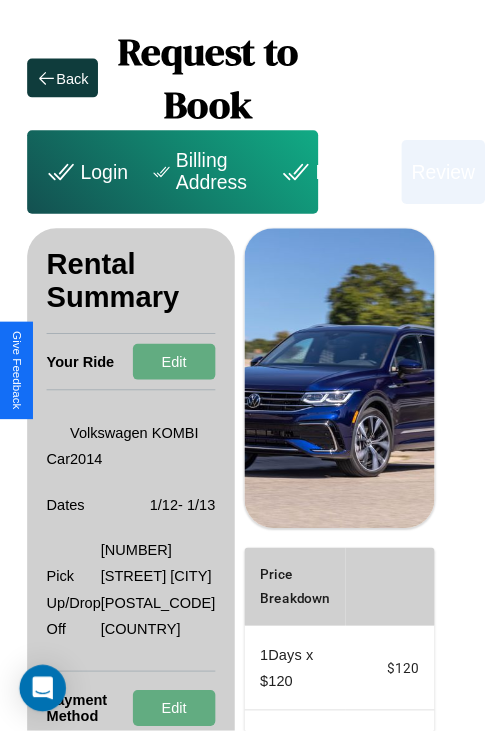 scroll, scrollTop: 0, scrollLeft: 72, axis: horizontal 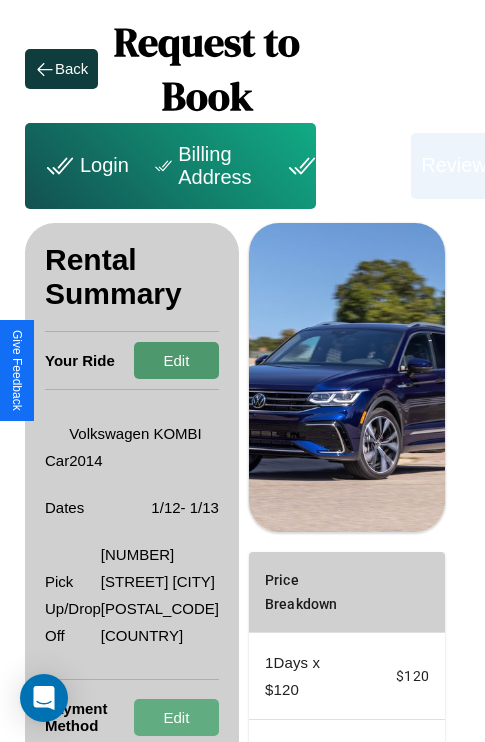 click on "Edit" at bounding box center [176, 360] 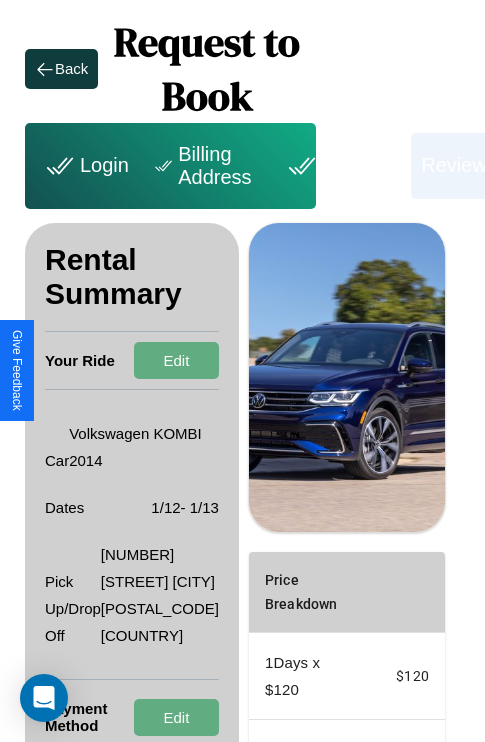 scroll, scrollTop: 274, scrollLeft: 72, axis: both 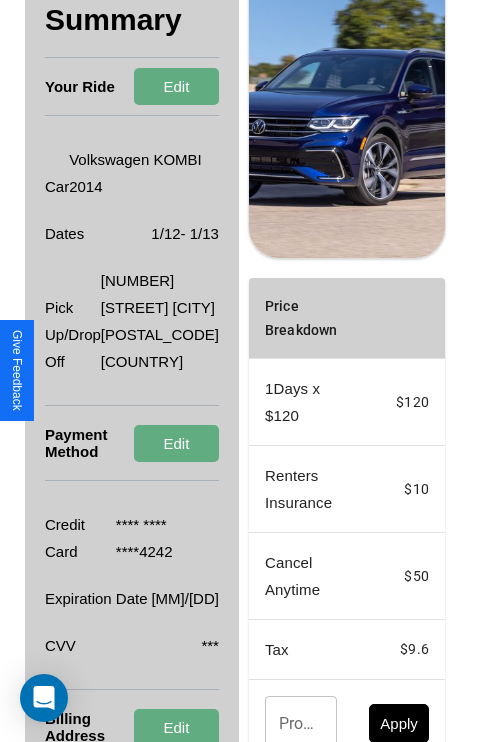 click on "Promo Code" at bounding box center (290, 724) 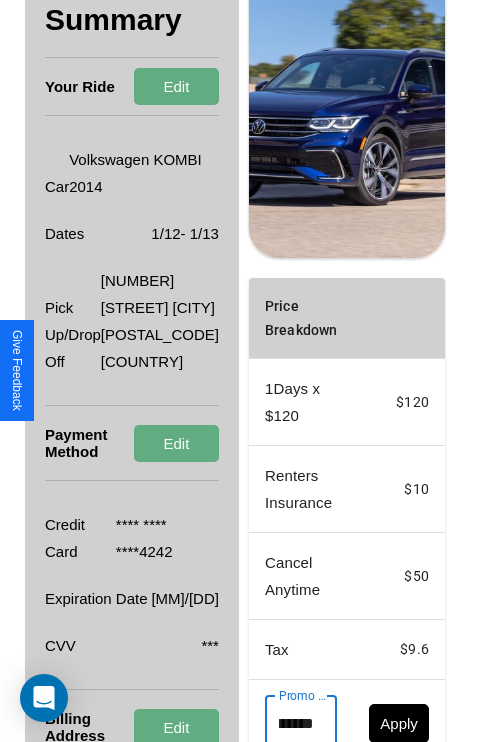 scroll, scrollTop: 0, scrollLeft: 96, axis: horizontal 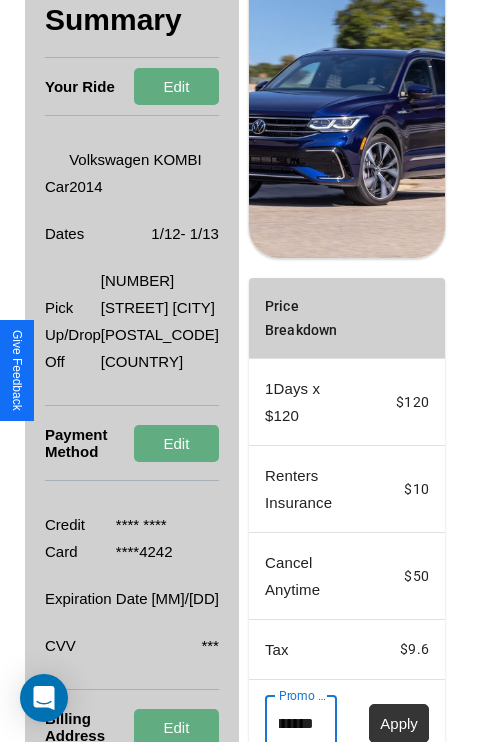 type on "**********" 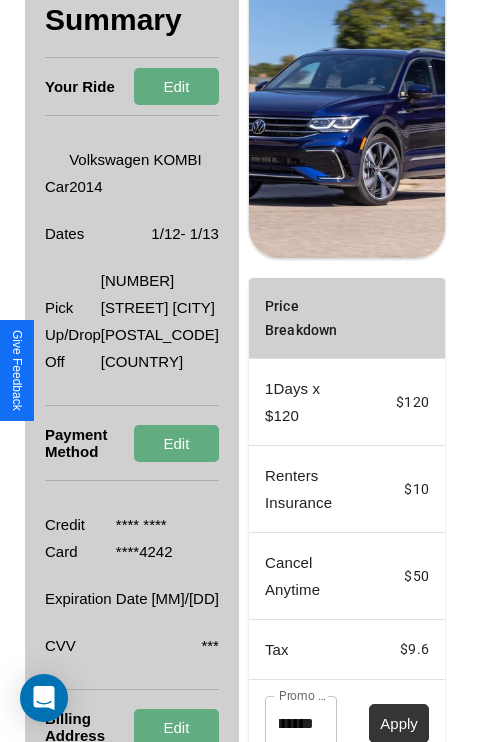 scroll, scrollTop: 0, scrollLeft: 0, axis: both 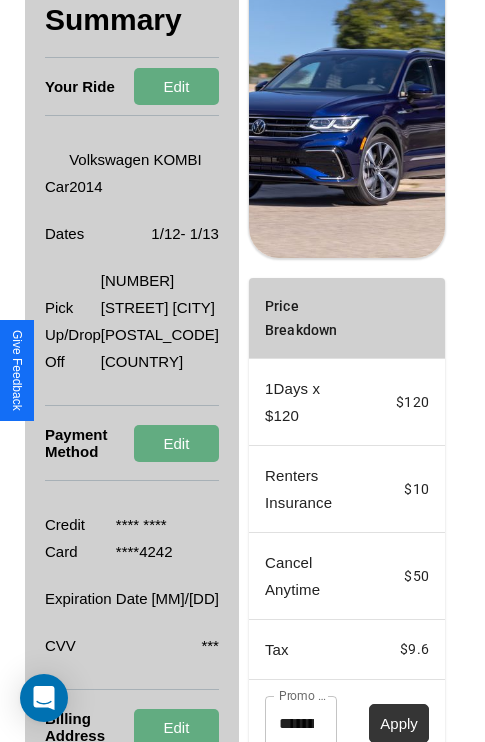 click on "Apply" at bounding box center (399, 723) 